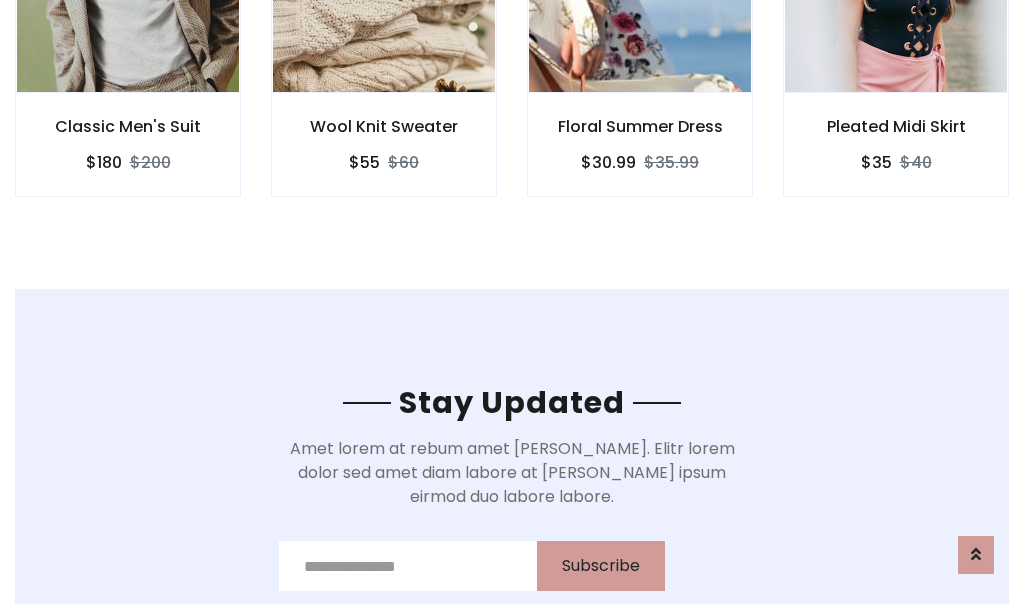 scroll, scrollTop: 3012, scrollLeft: 0, axis: vertical 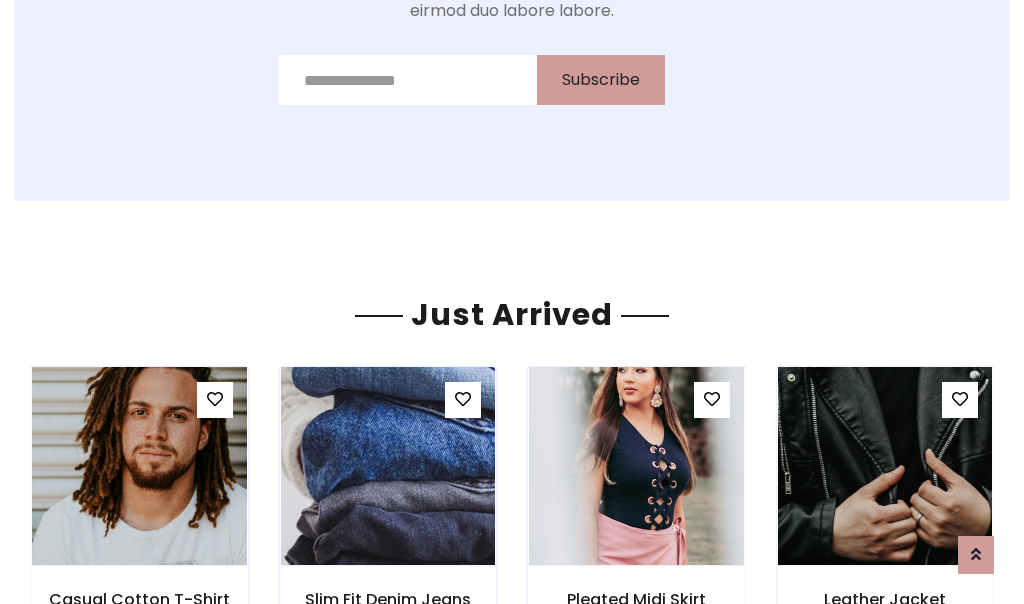 click on "Floral Summer Dress
$30.99
$35.99" at bounding box center [640, -428] 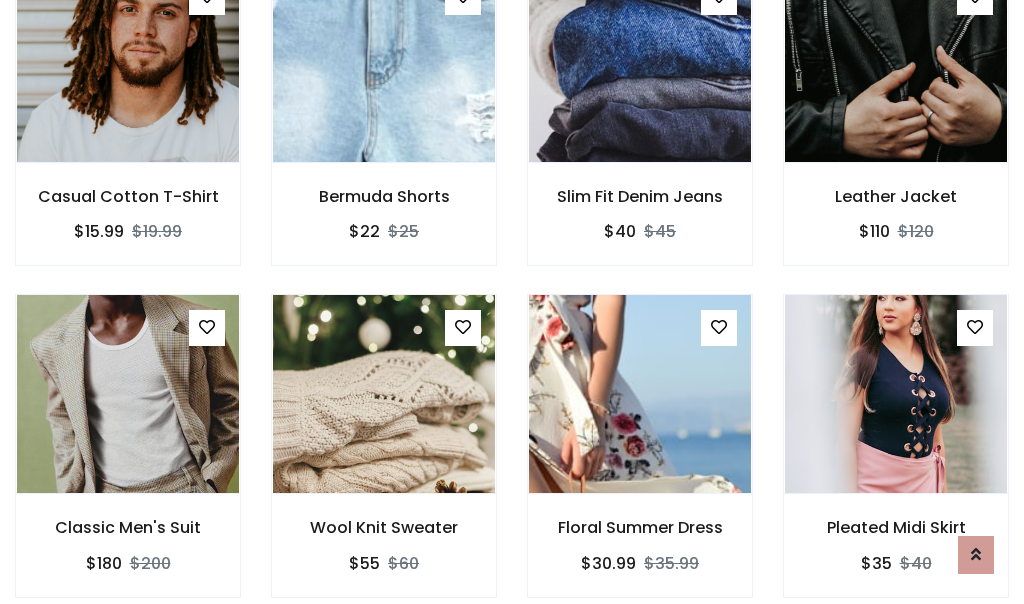 click on "Floral Summer Dress
$30.99
$35.99" at bounding box center [640, 459] 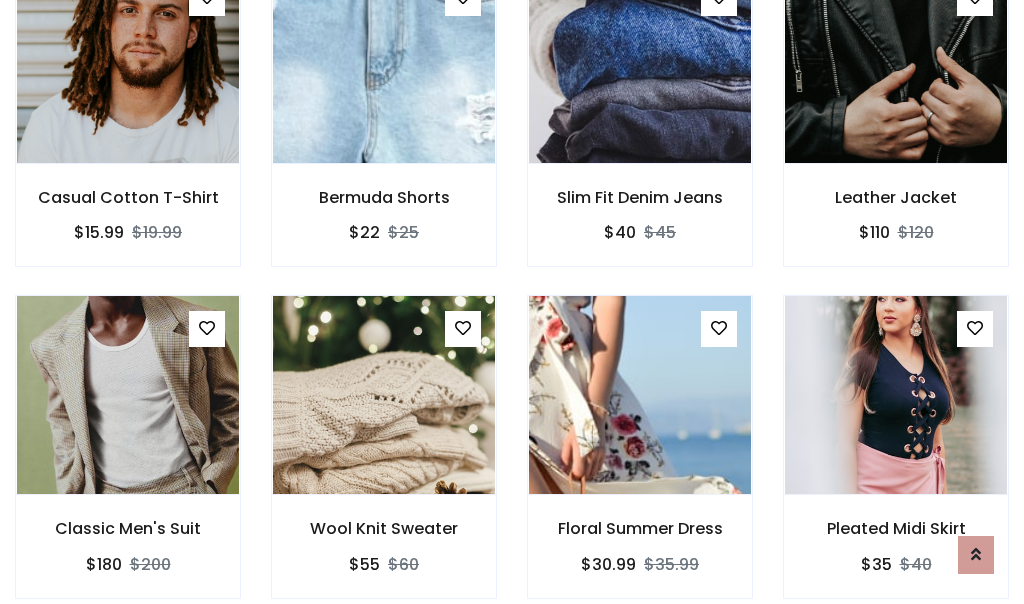 click on "Floral Summer Dress
$30.99
$35.99" at bounding box center [640, 460] 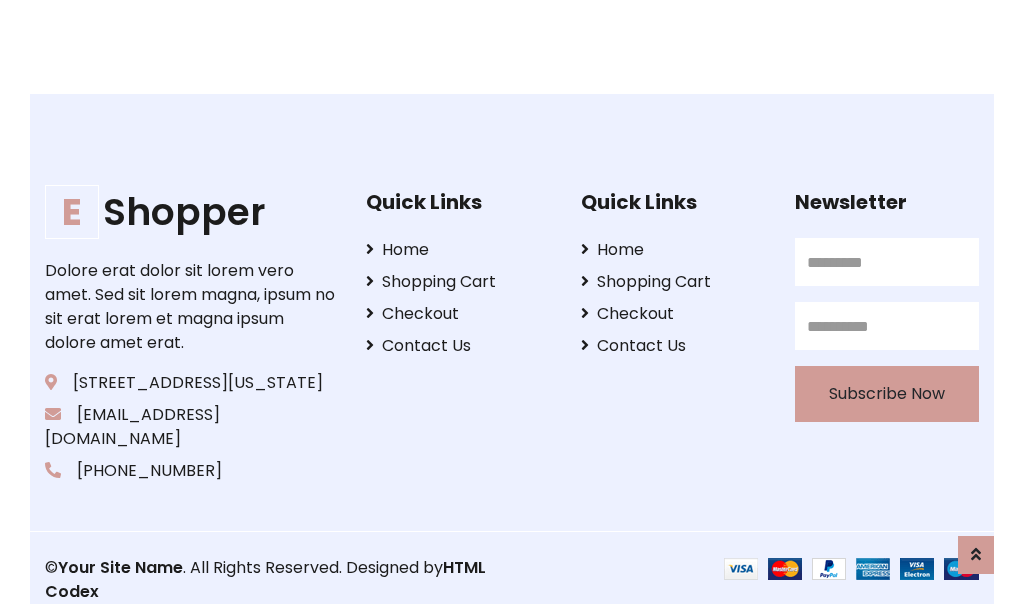 scroll, scrollTop: 3807, scrollLeft: 0, axis: vertical 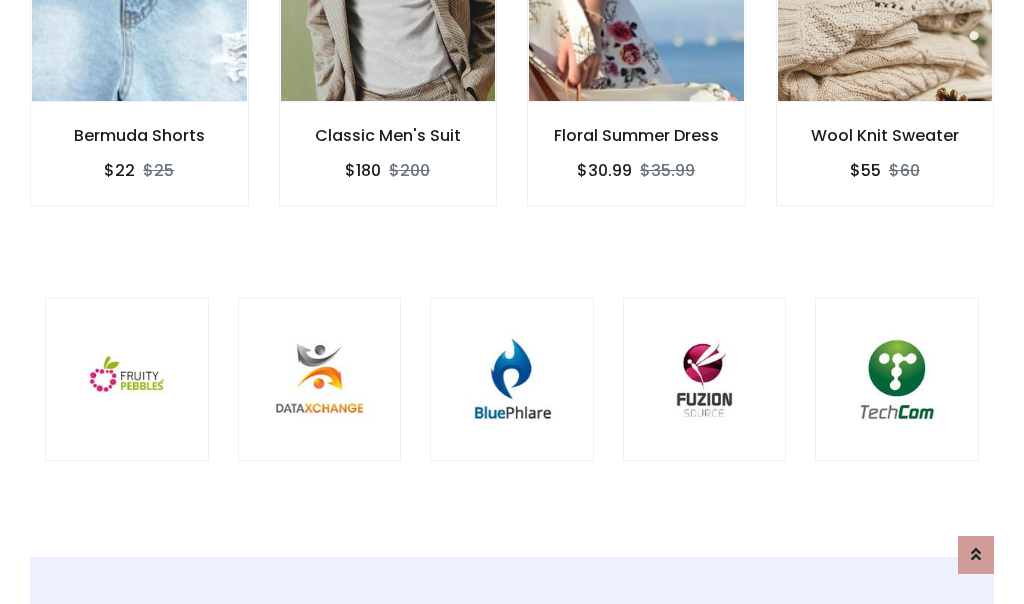 click at bounding box center (512, 380) 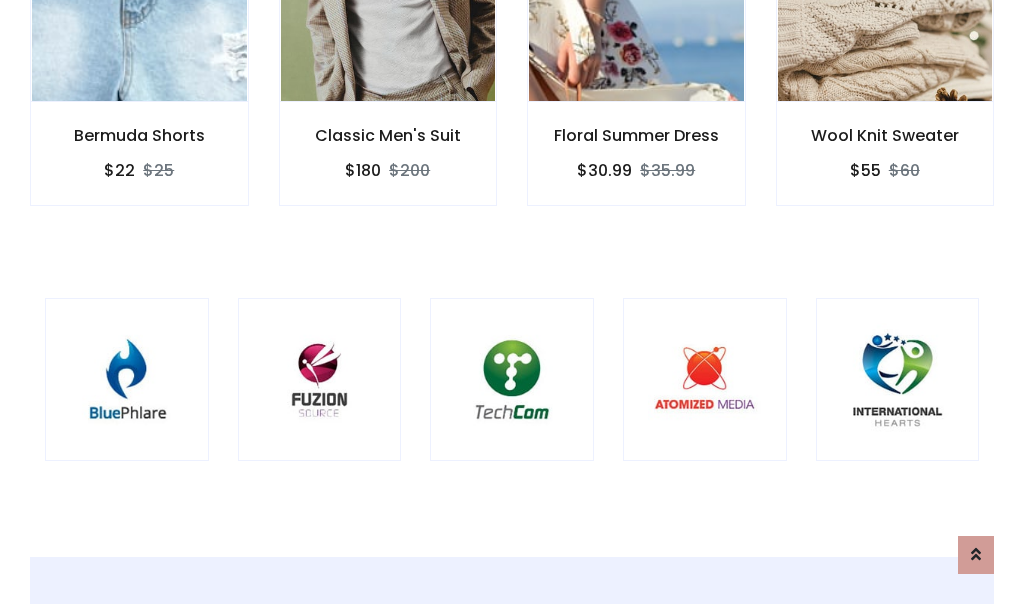 click at bounding box center (512, 380) 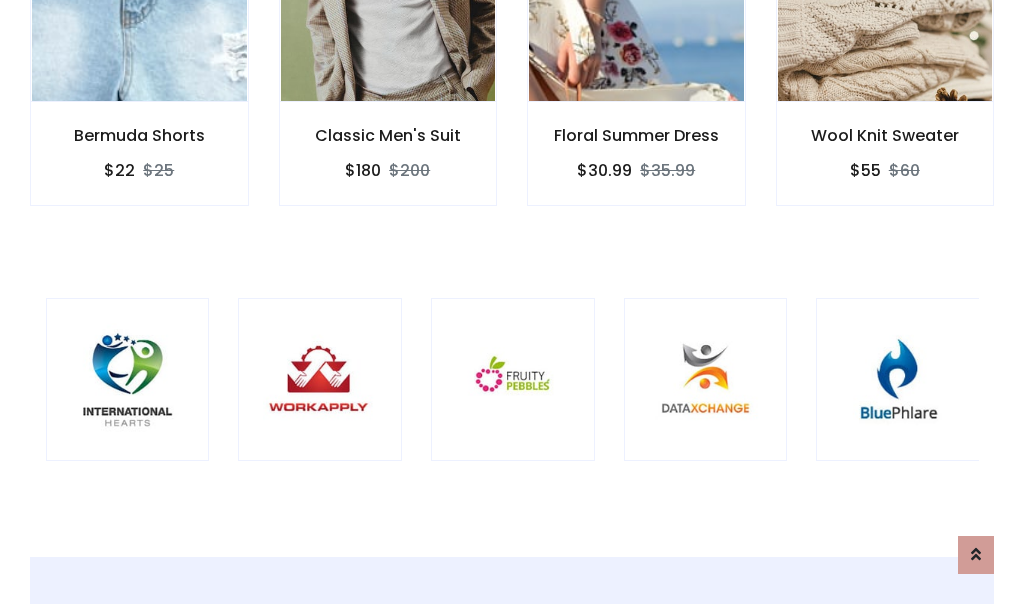 scroll, scrollTop: 0, scrollLeft: 0, axis: both 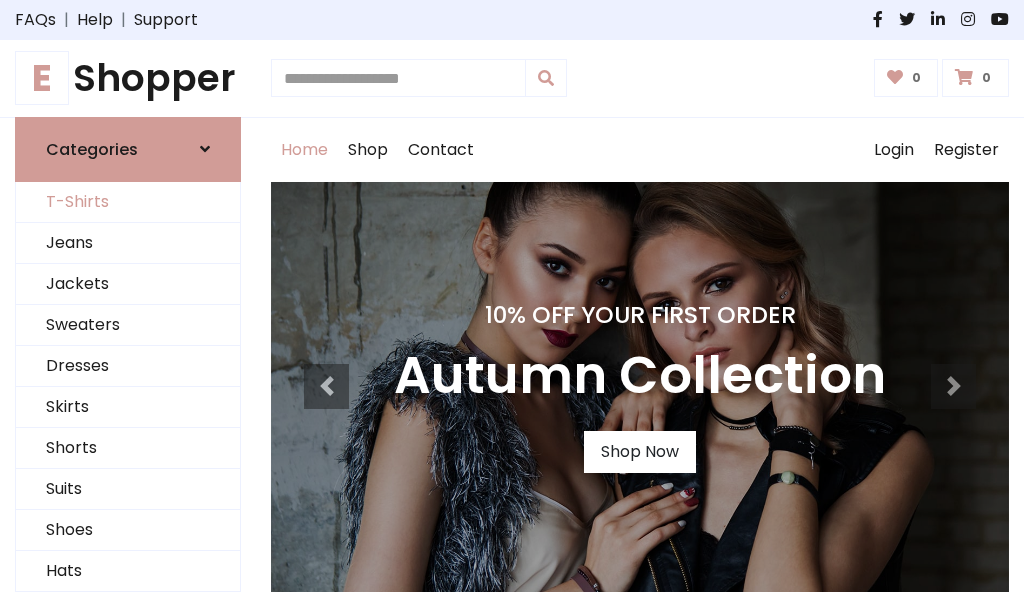 click on "T-Shirts" at bounding box center (128, 202) 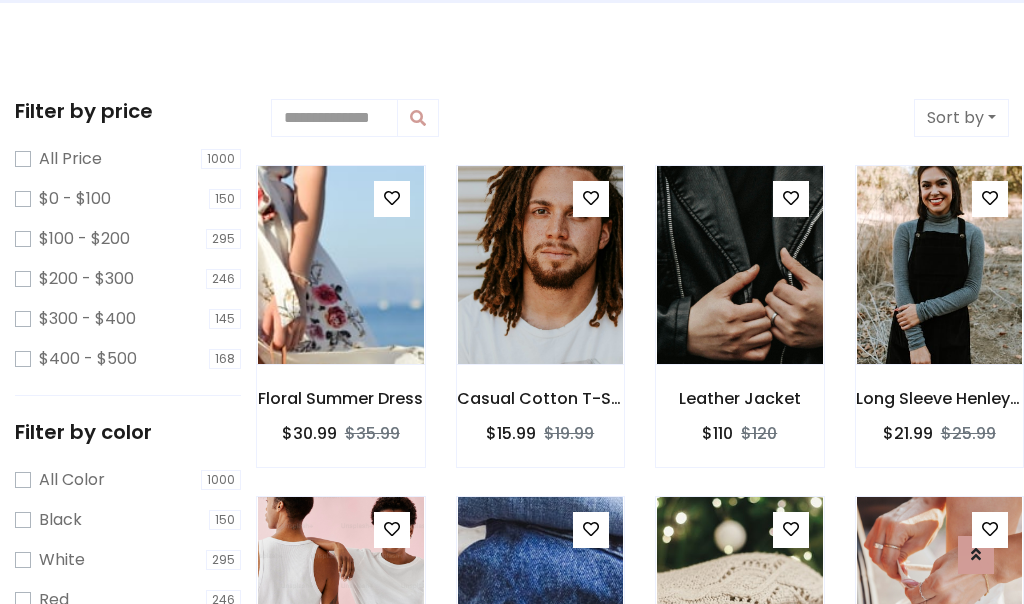 scroll, scrollTop: 0, scrollLeft: 0, axis: both 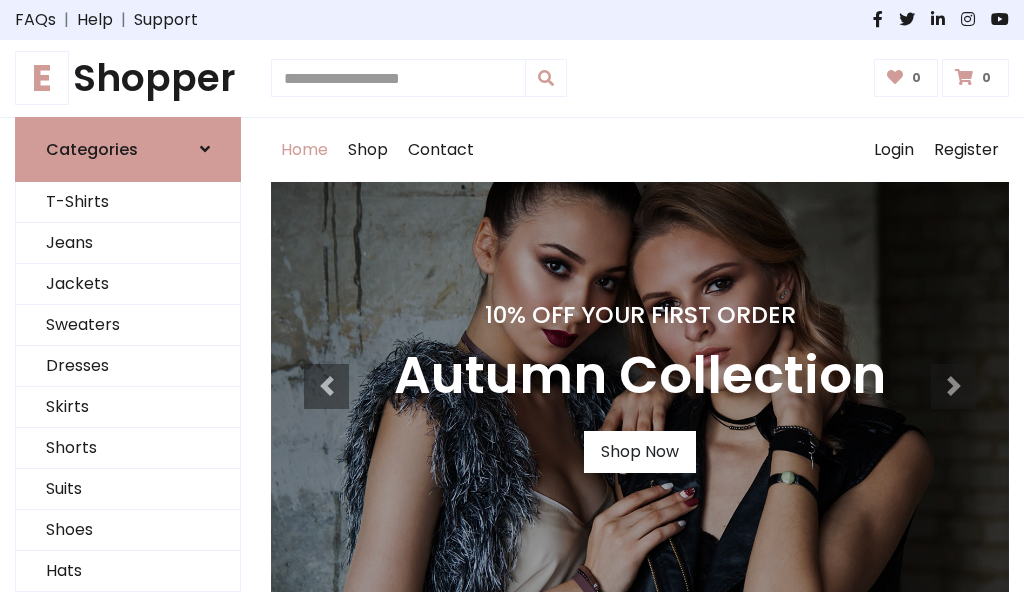 click on "E Shopper" at bounding box center (128, 78) 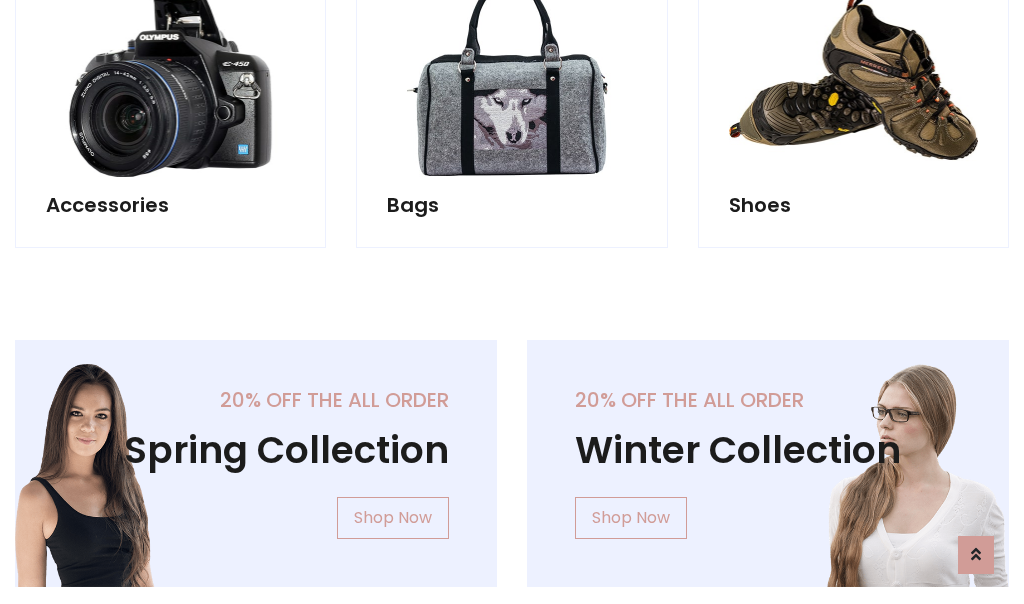 scroll, scrollTop: 1943, scrollLeft: 0, axis: vertical 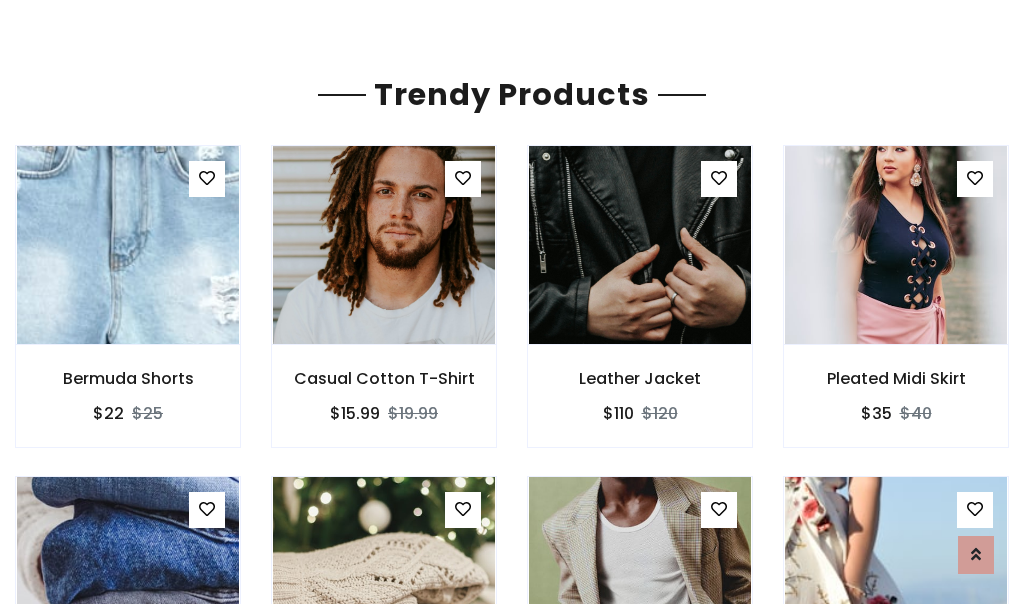 click on "Shop" at bounding box center [368, -1793] 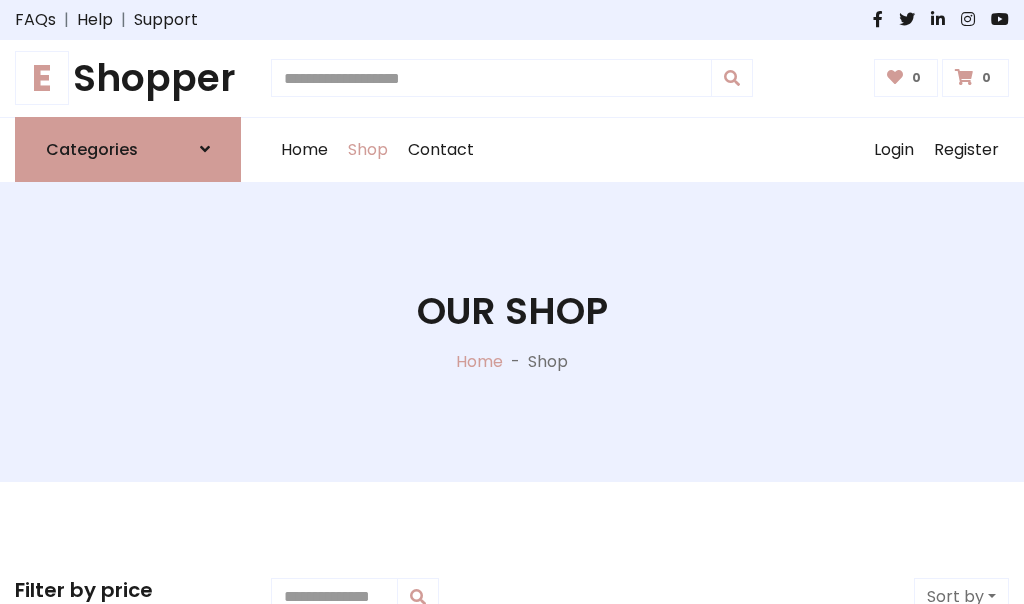 scroll, scrollTop: 0, scrollLeft: 0, axis: both 